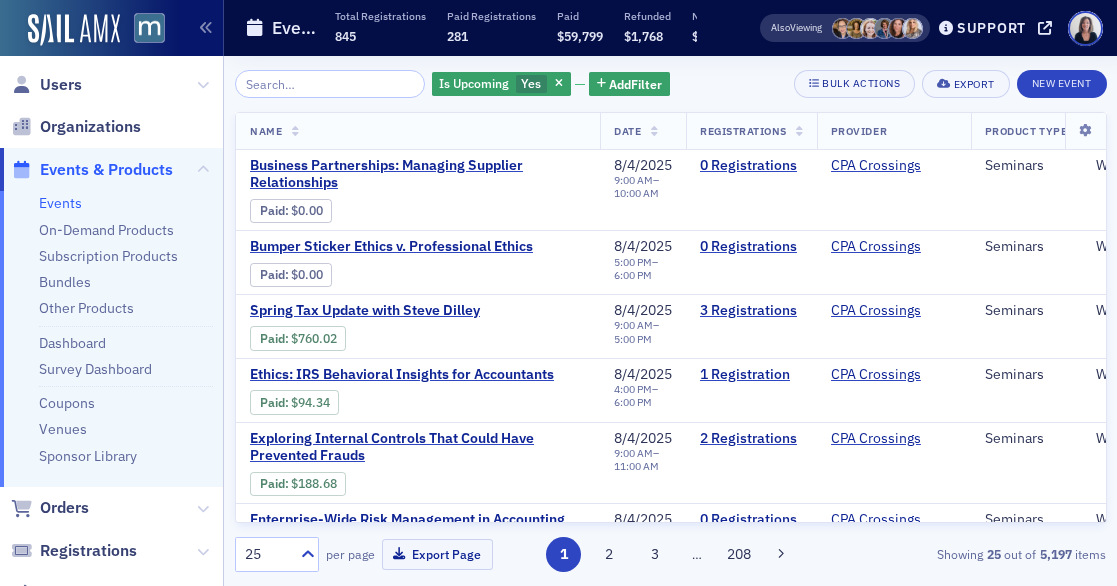 scroll, scrollTop: 0, scrollLeft: 0, axis: both 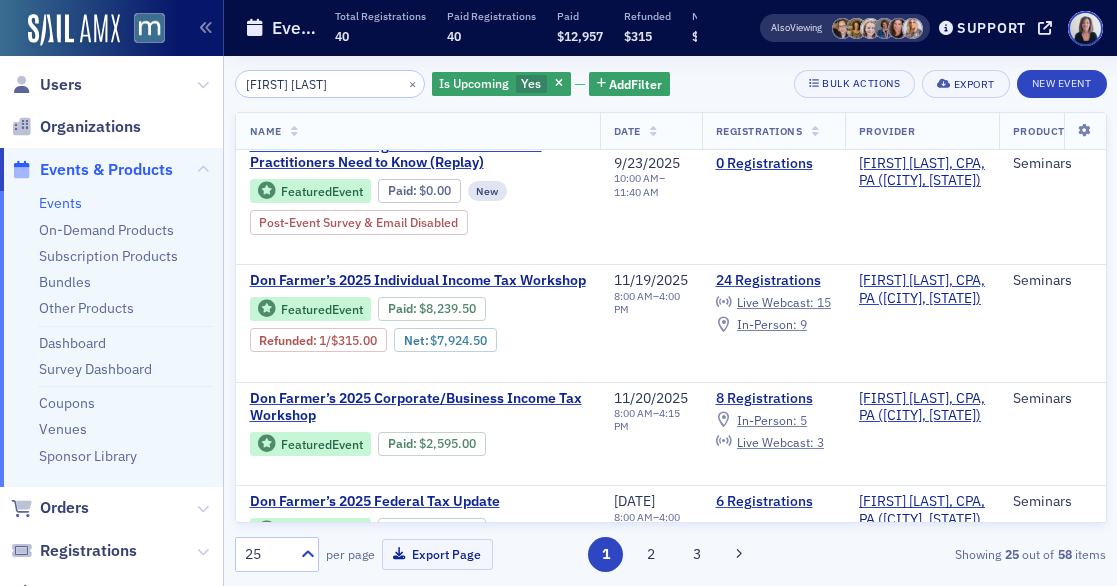 type on "[FIRST] [LAST]" 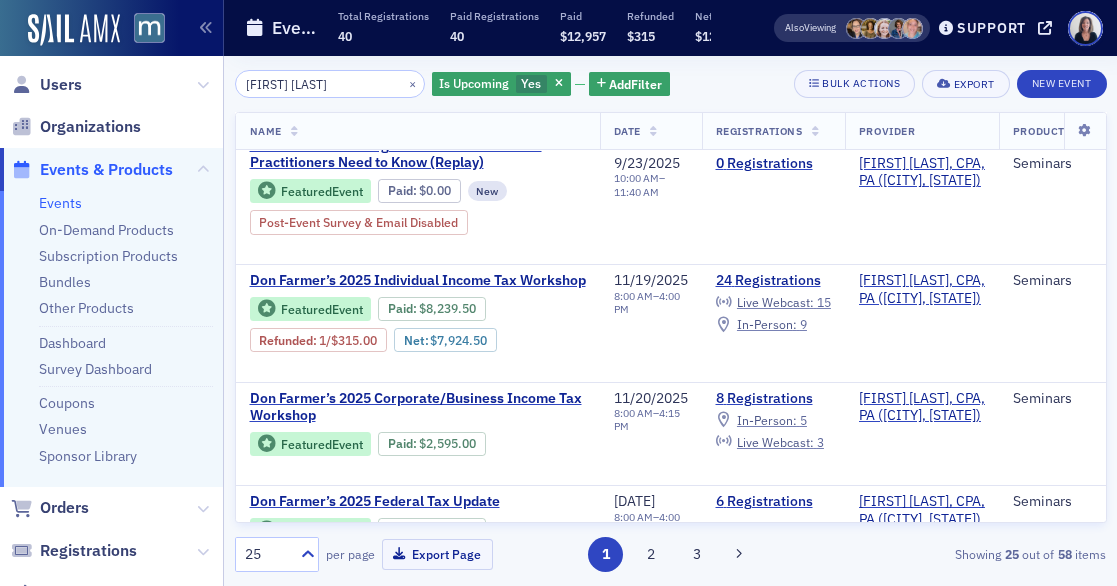 click on "Events & Products" 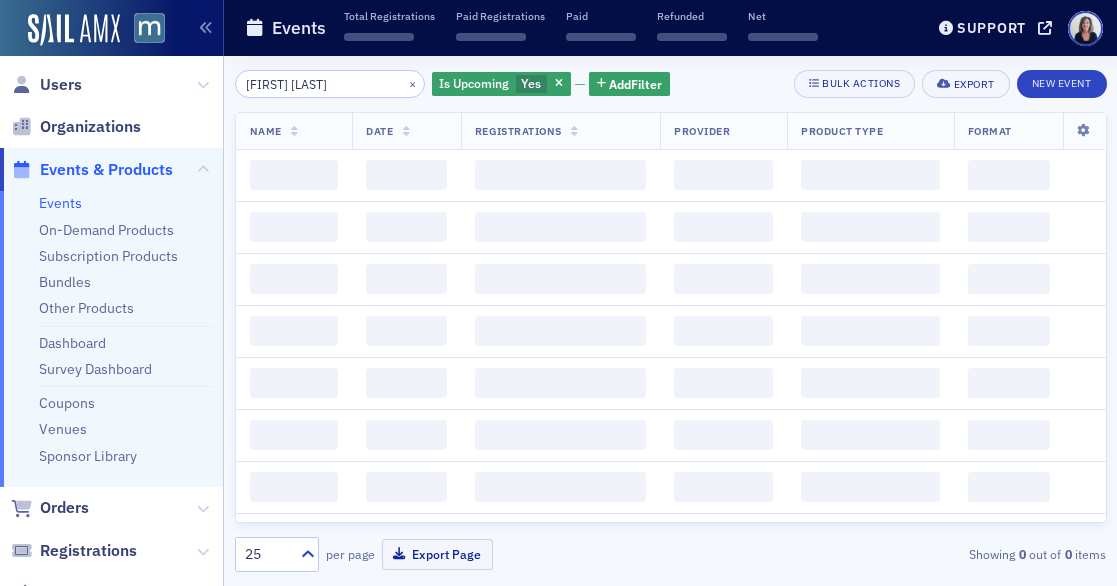 scroll, scrollTop: 0, scrollLeft: 0, axis: both 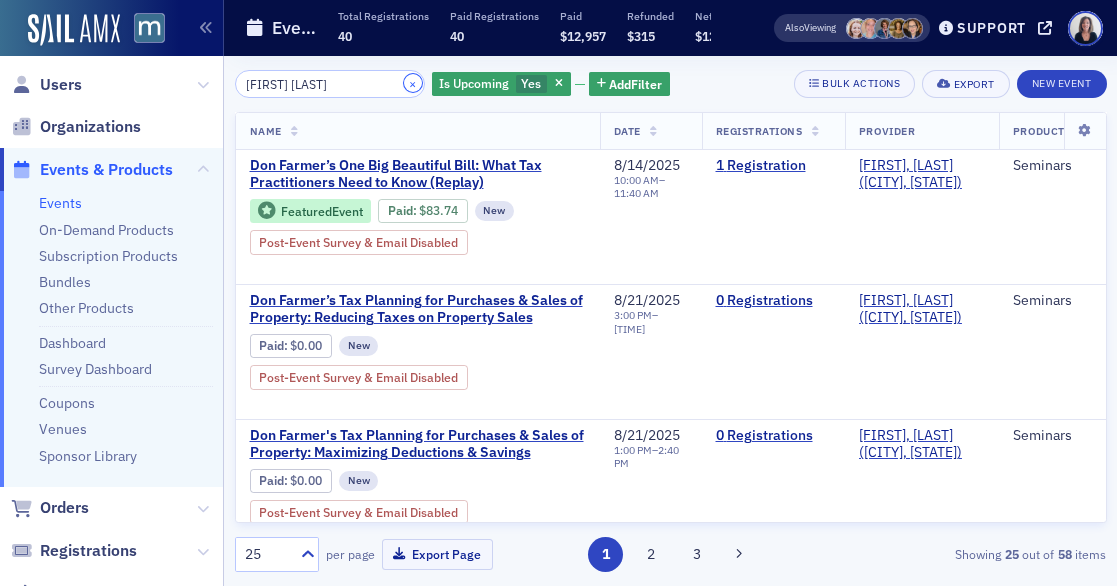 click on "×" 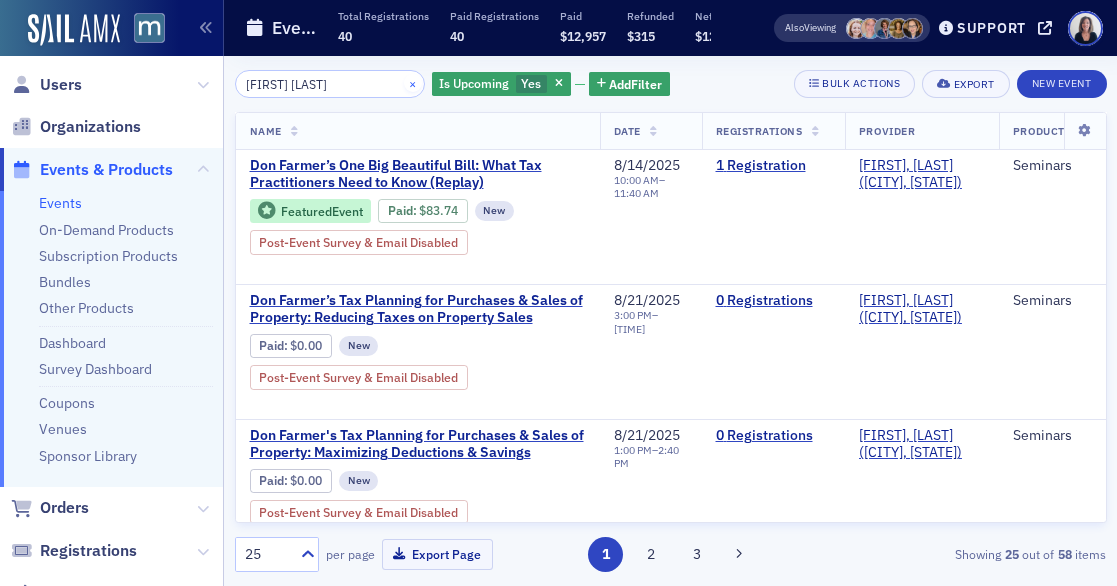 type 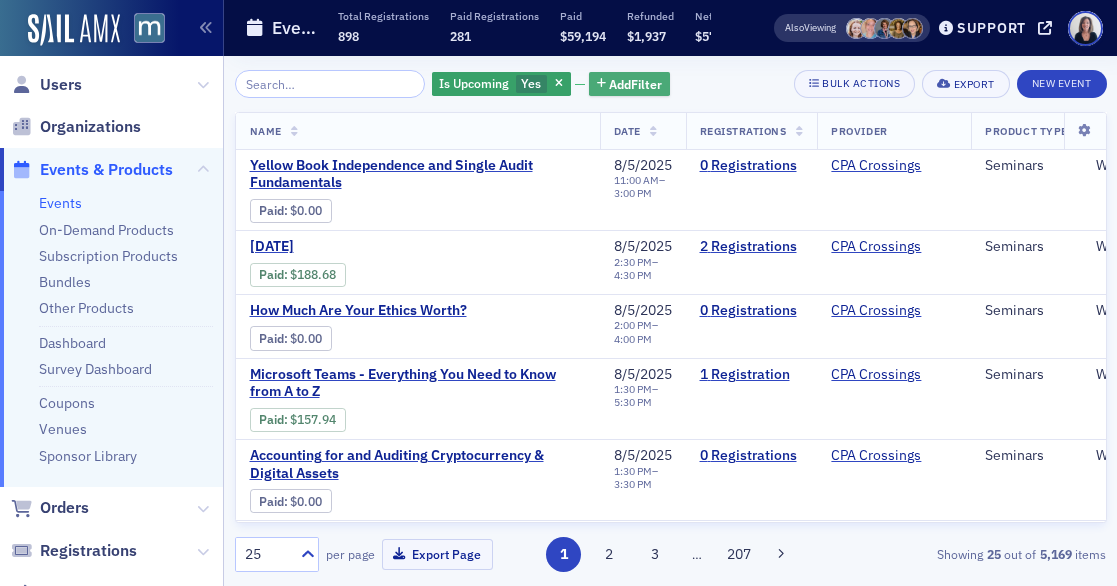 click on "Add  Filter" 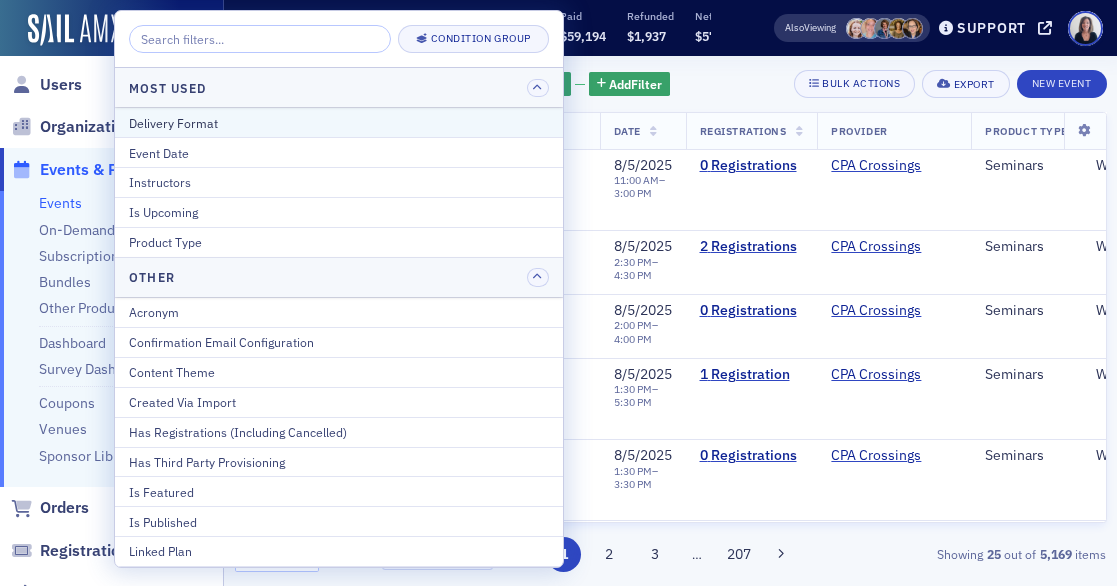 click on "Delivery Format" at bounding box center [339, 123] 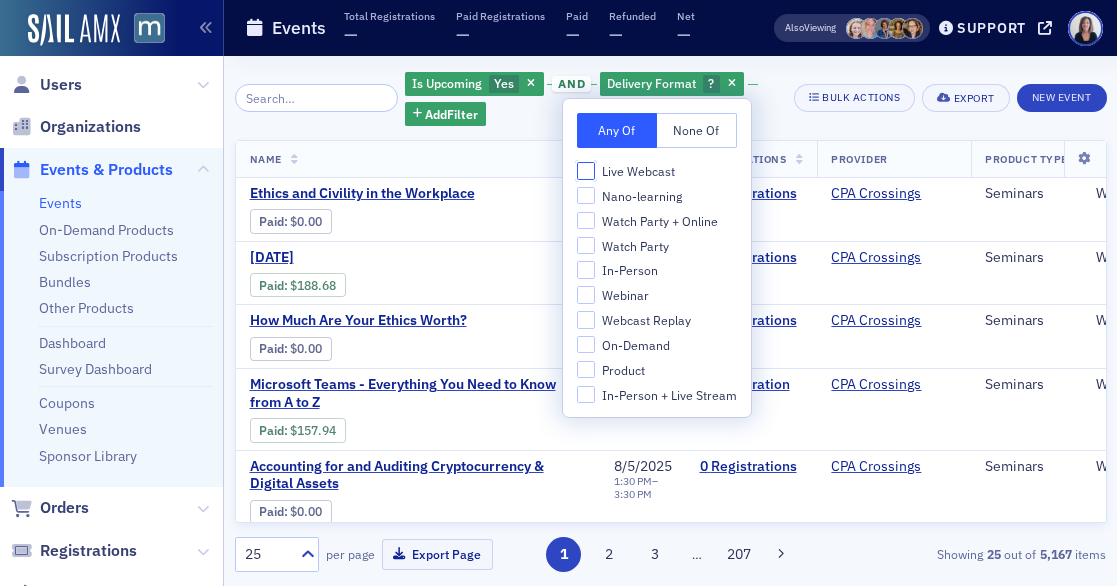 click on "Live Webcast" at bounding box center (586, 171) 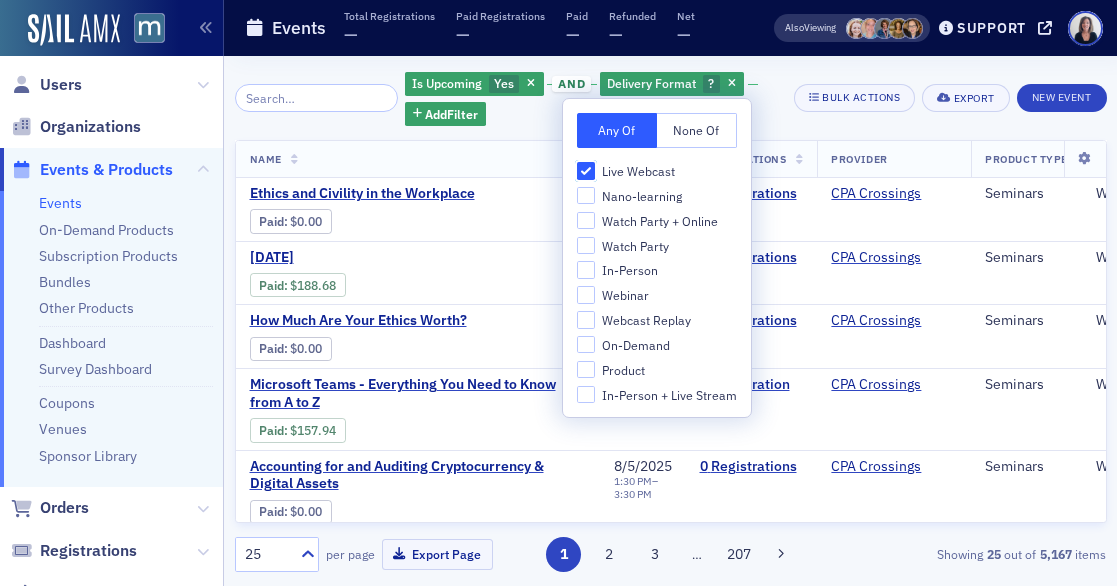 checkbox on "true" 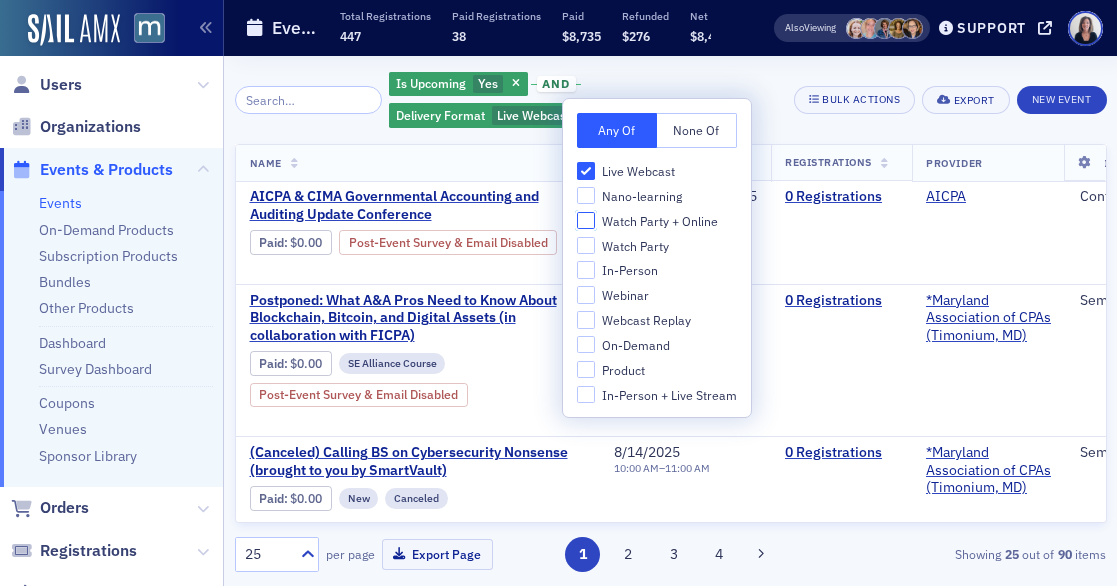 click on "Watch Party + Online" at bounding box center (586, 221) 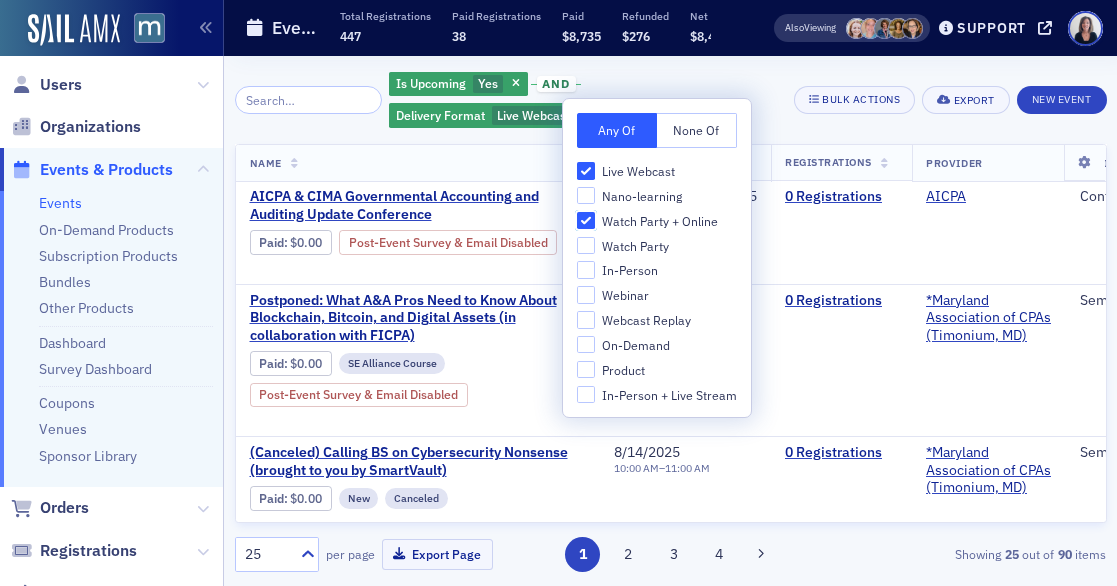 checkbox on "true" 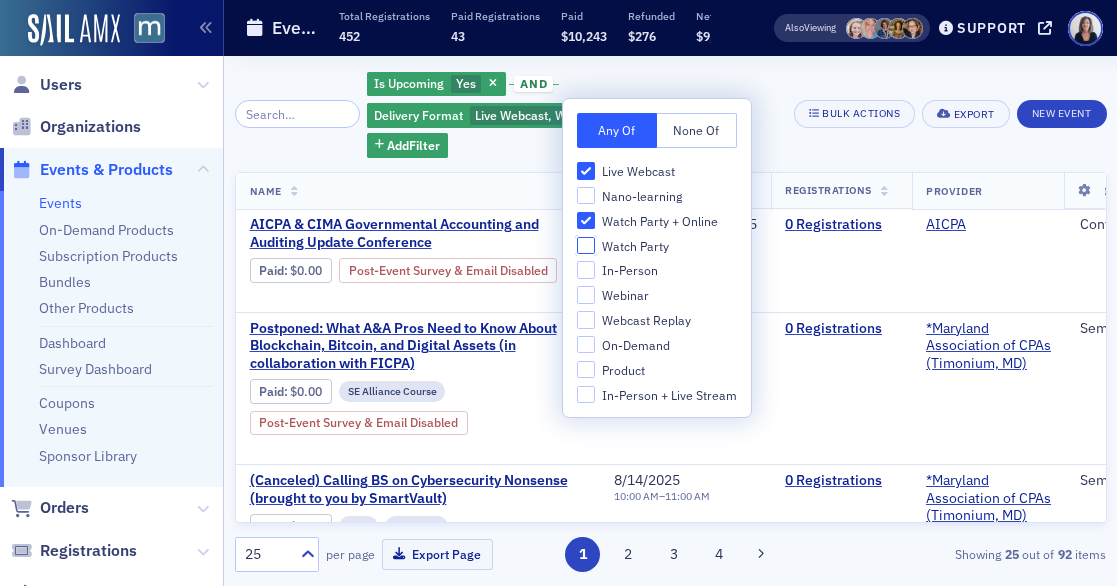 click on "Watch Party" at bounding box center (586, 246) 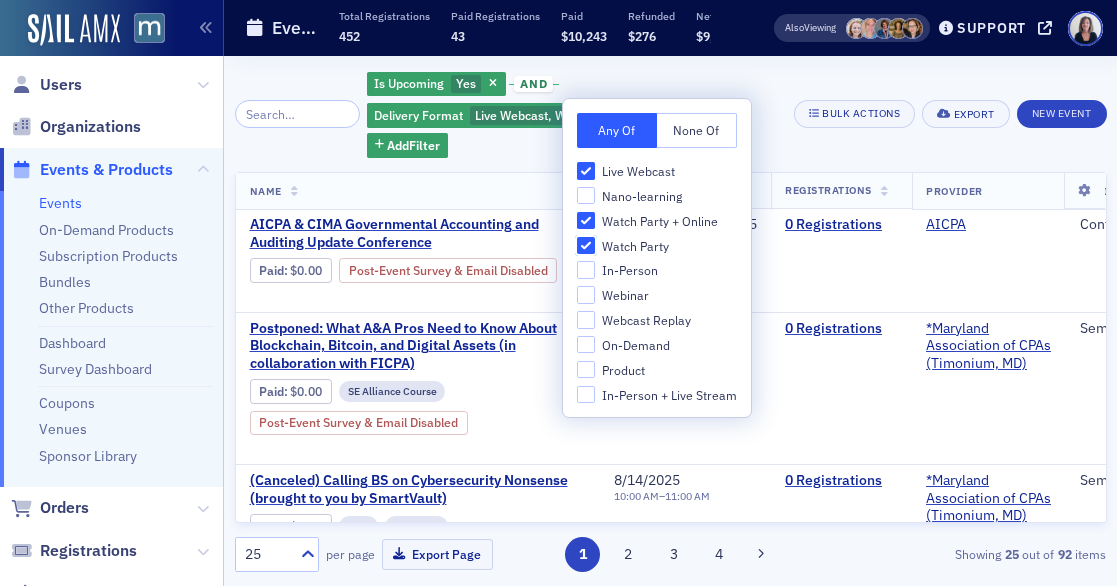 checkbox on "true" 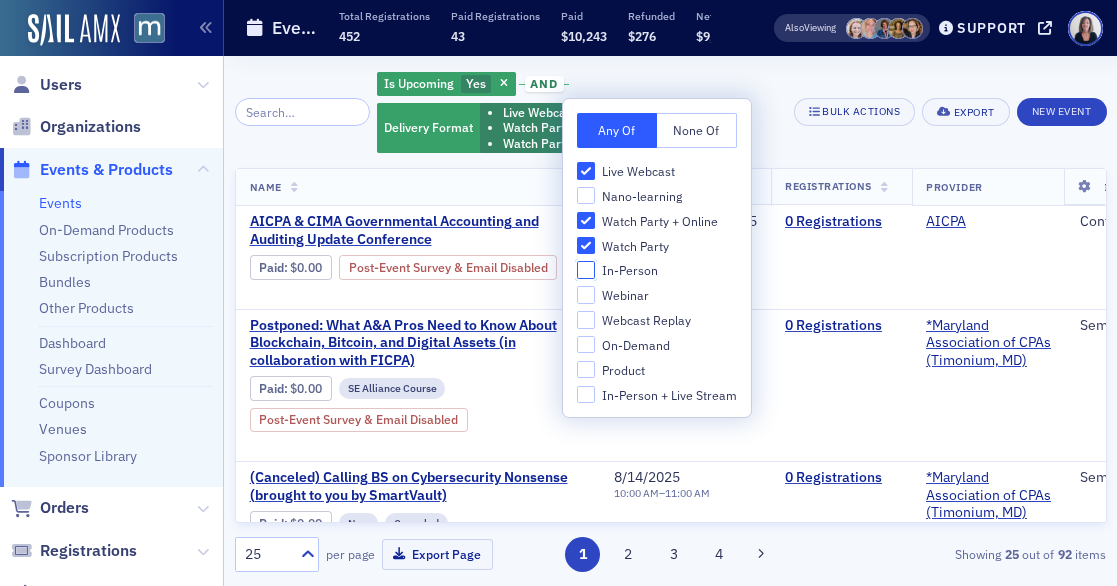 click on "In-Person" at bounding box center (586, 270) 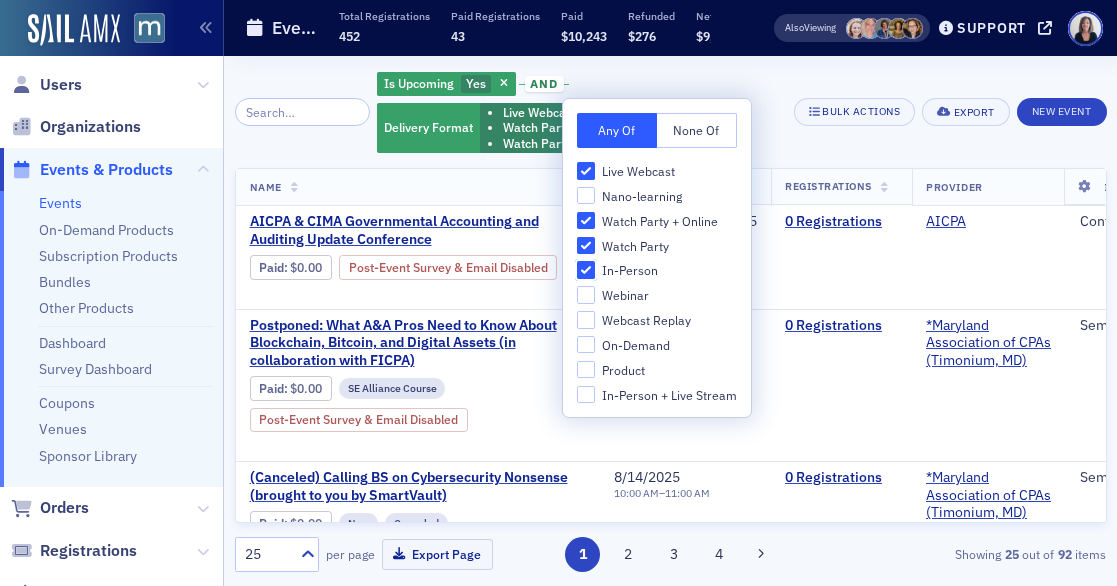 checkbox on "true" 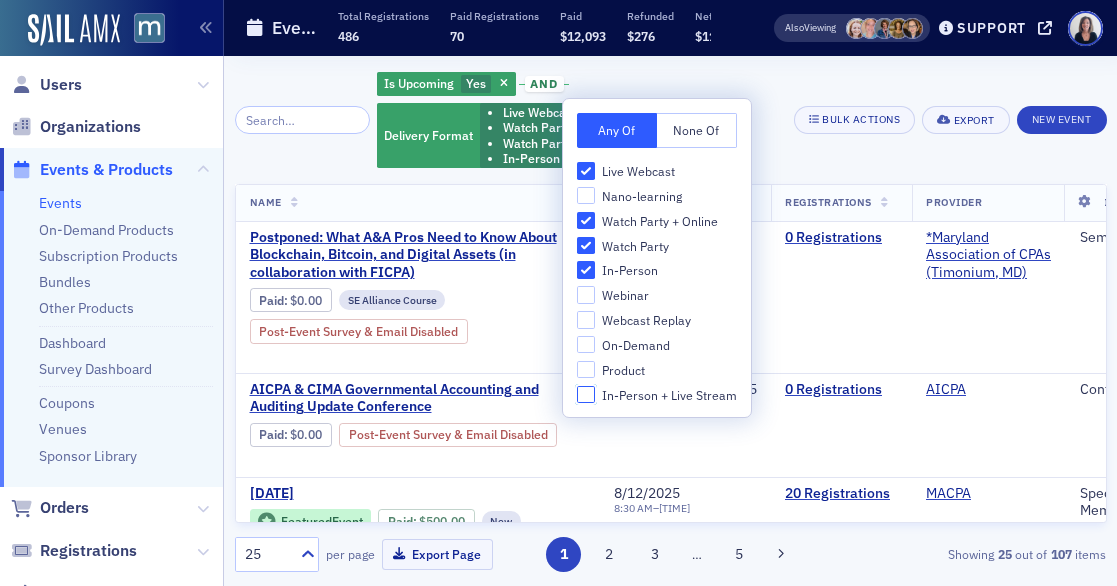 click on "In-Person + Live Stream" at bounding box center [586, 395] 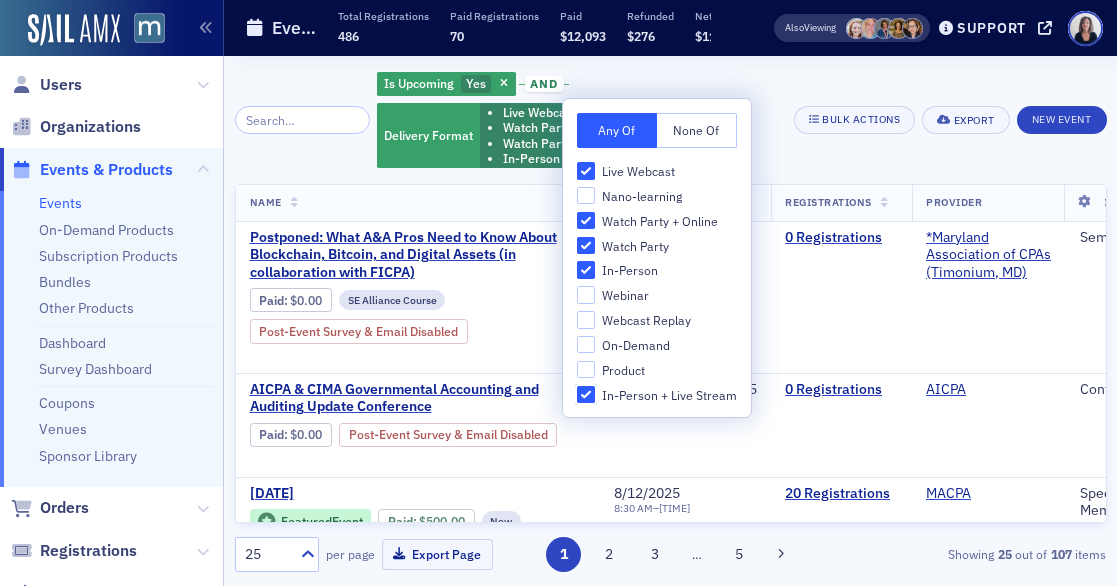 checkbox on "true" 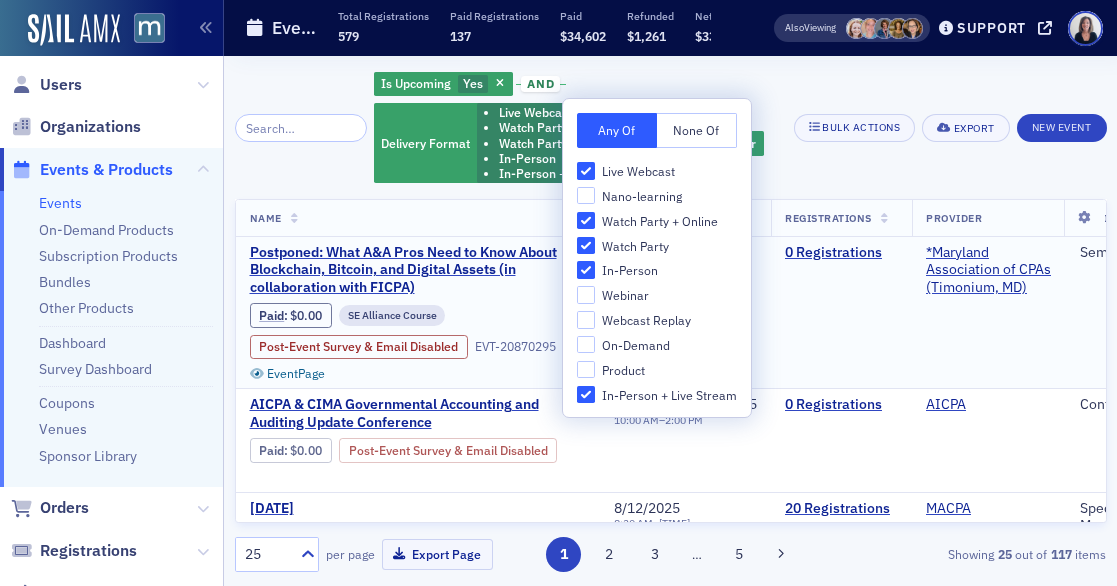 click on "[DATE] [TIME]  –  [TIME]" 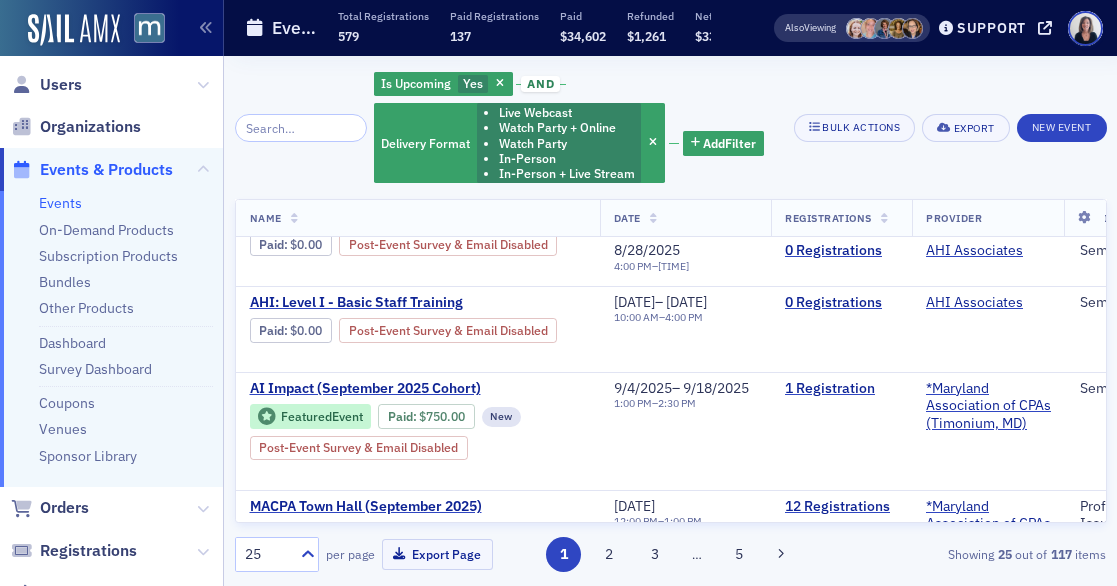 scroll, scrollTop: 1760, scrollLeft: 0, axis: vertical 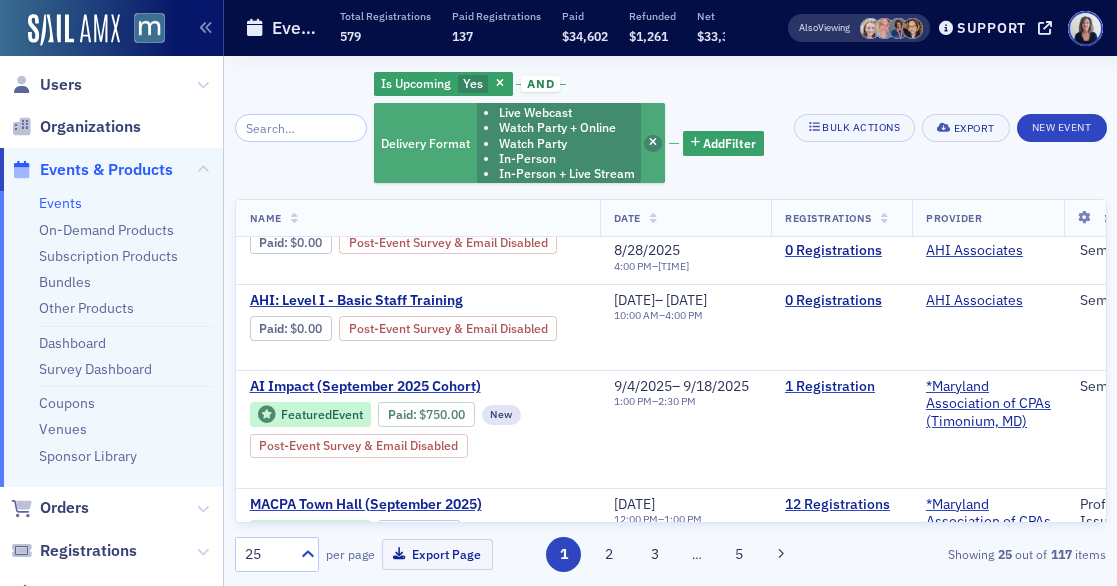 click 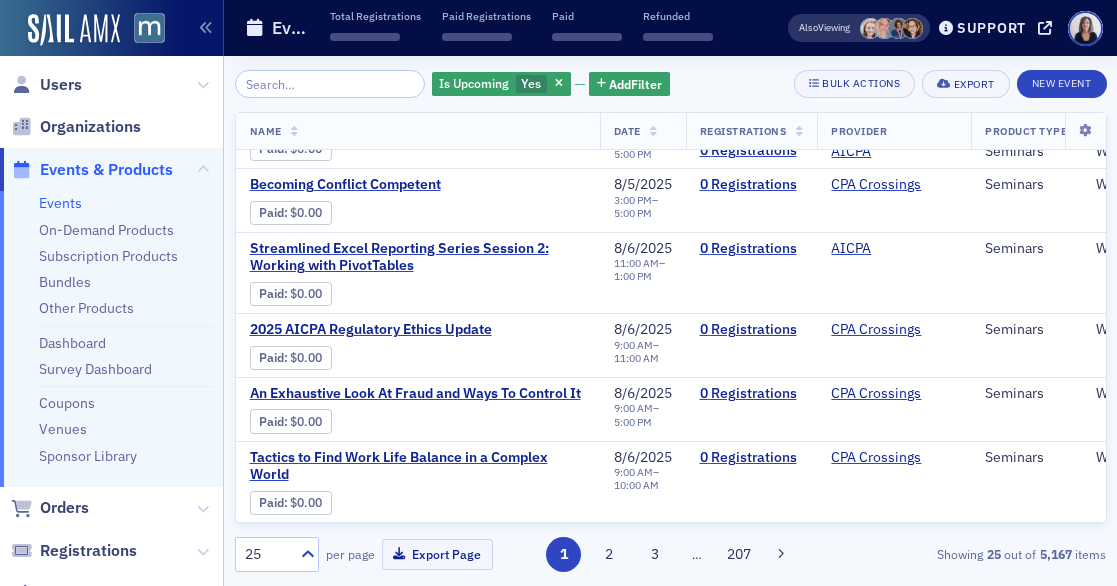 scroll, scrollTop: 1450, scrollLeft: 0, axis: vertical 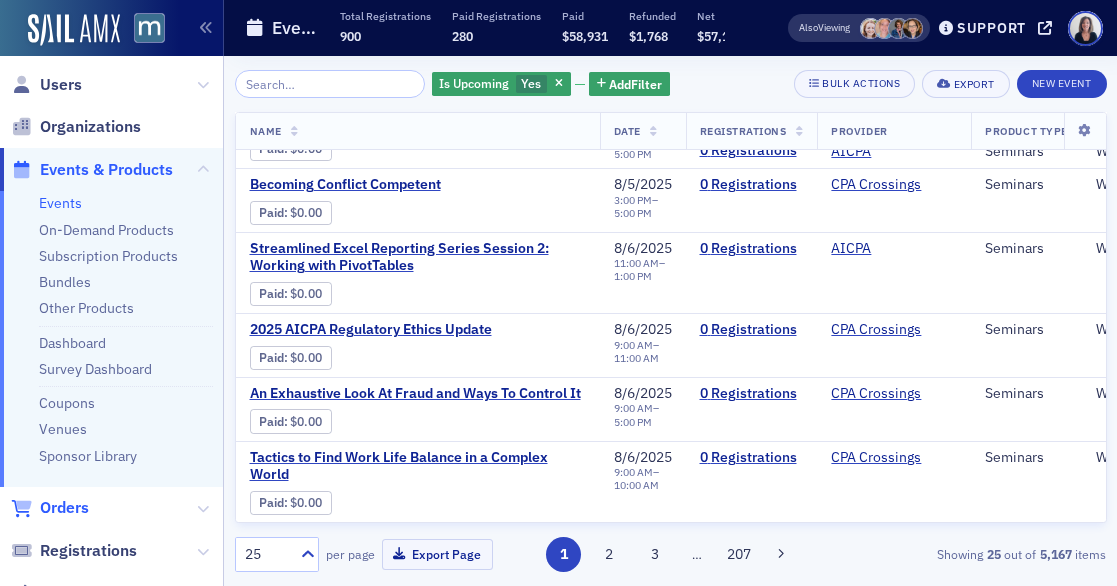 click on "Orders" 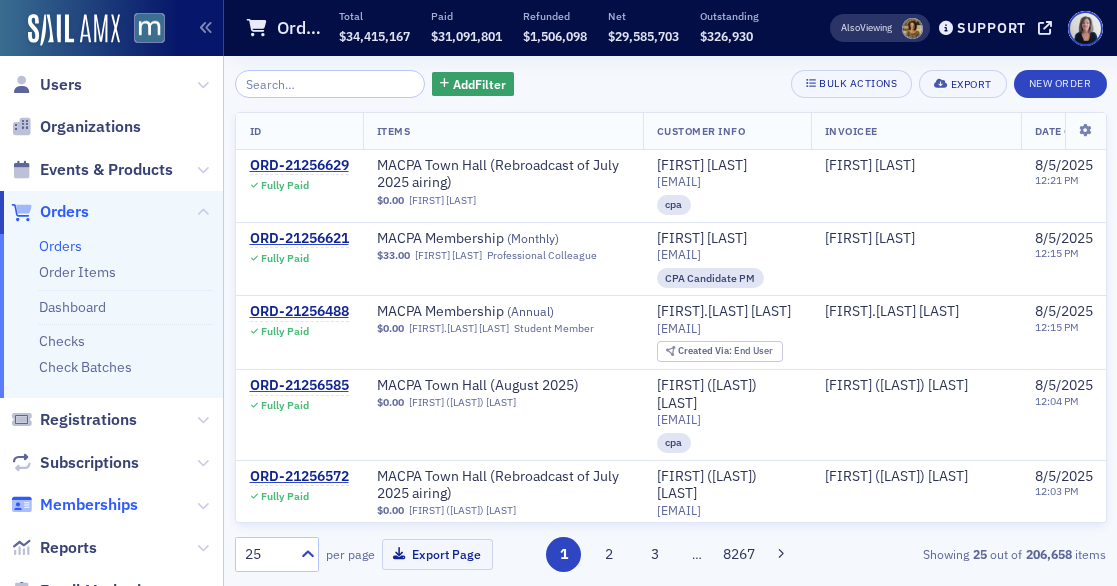 scroll, scrollTop: 29, scrollLeft: 0, axis: vertical 